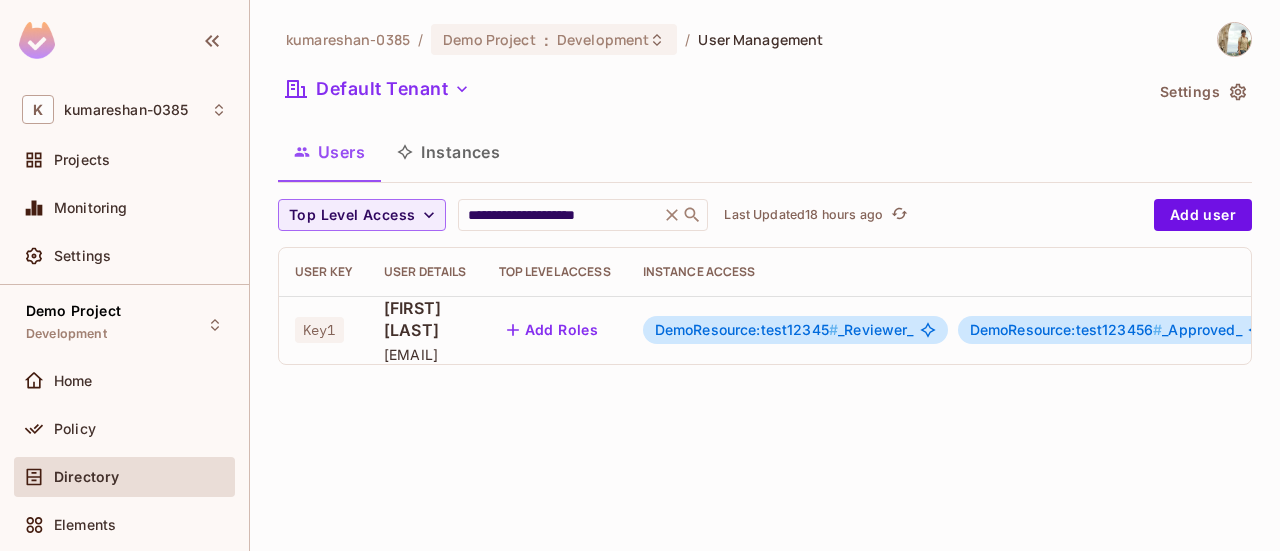 scroll, scrollTop: 0, scrollLeft: 0, axis: both 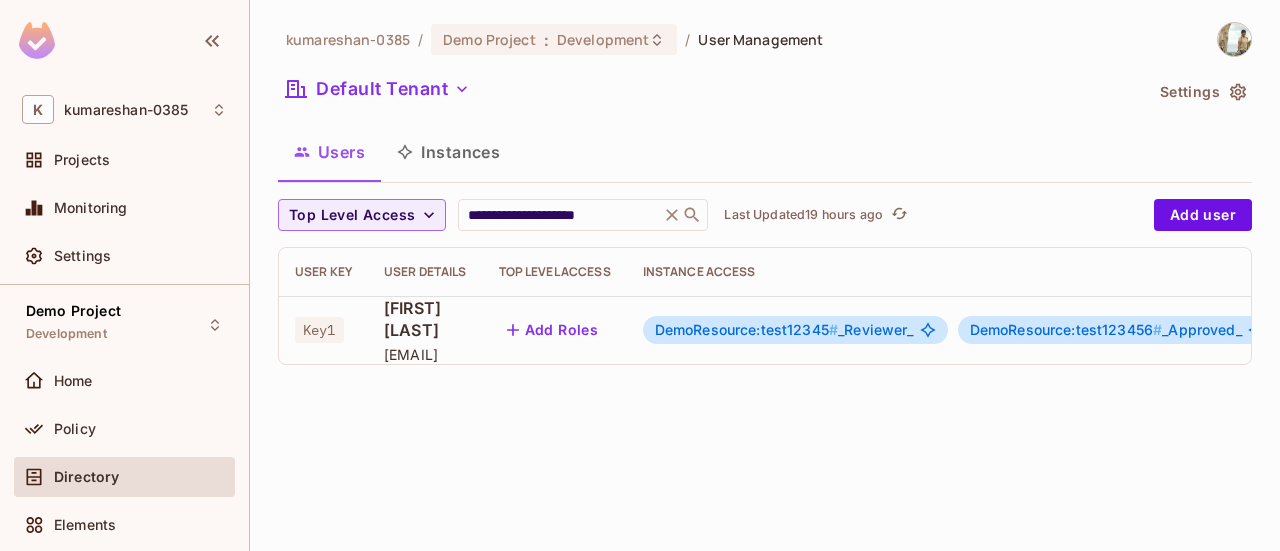 drag, startPoint x: 649, startPoint y: 532, endPoint x: 918, endPoint y: 105, distance: 504.6682 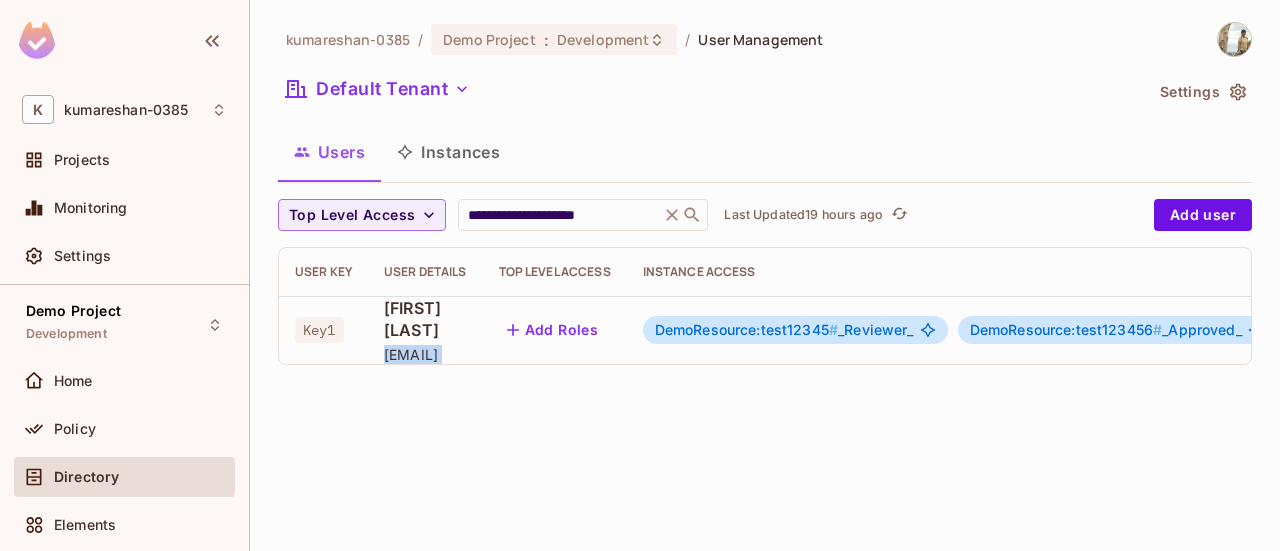 click on "[EMAIL]" at bounding box center (425, 354) 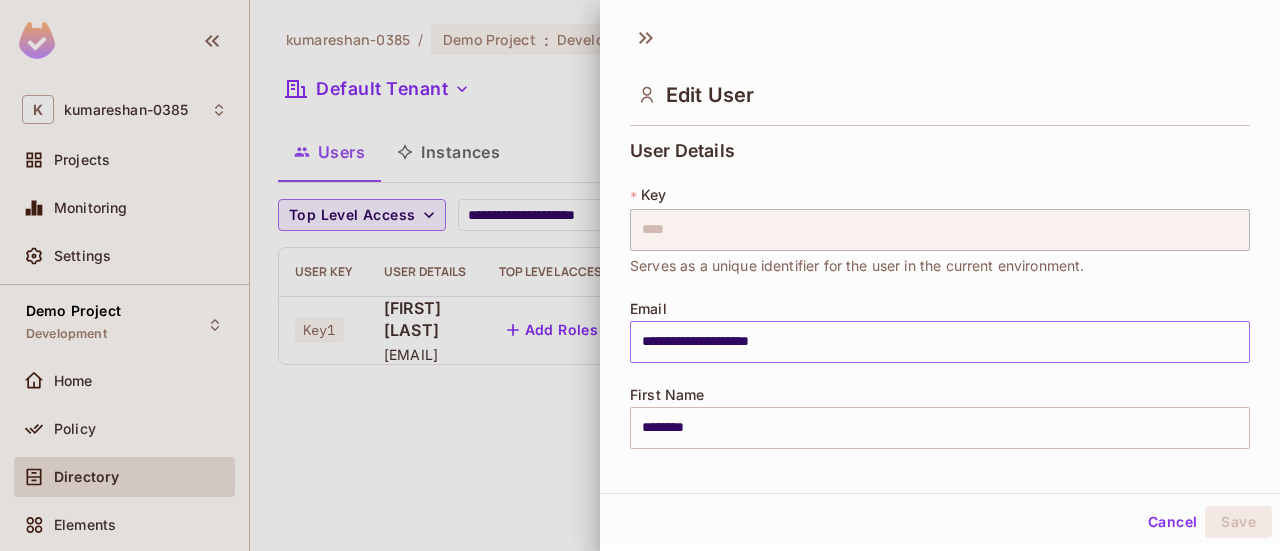 click on "**********" at bounding box center (940, 342) 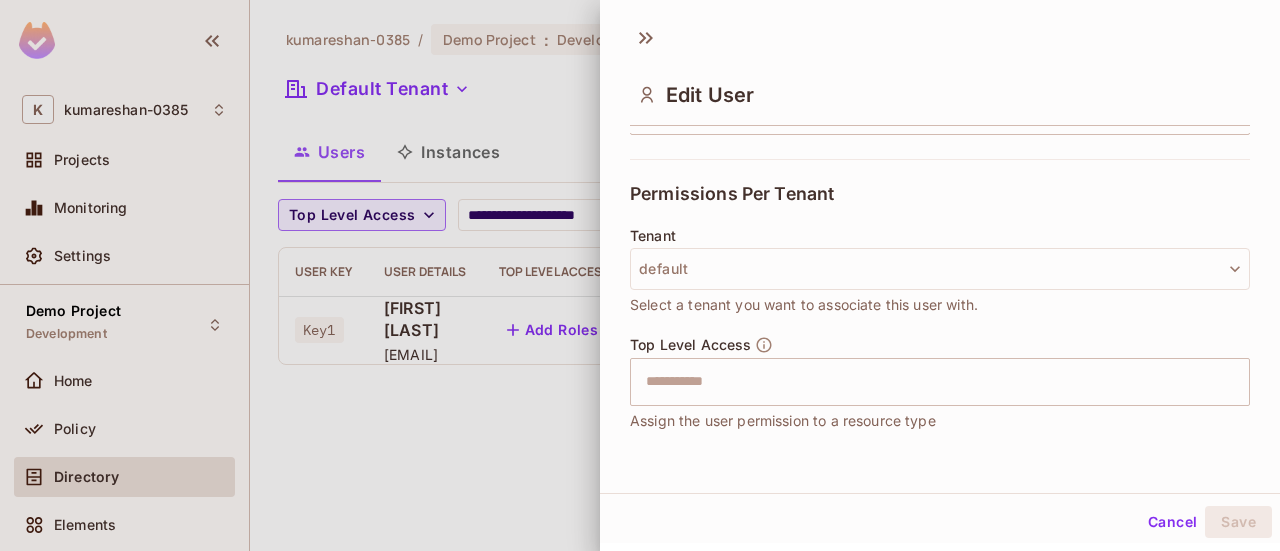 scroll, scrollTop: 528, scrollLeft: 0, axis: vertical 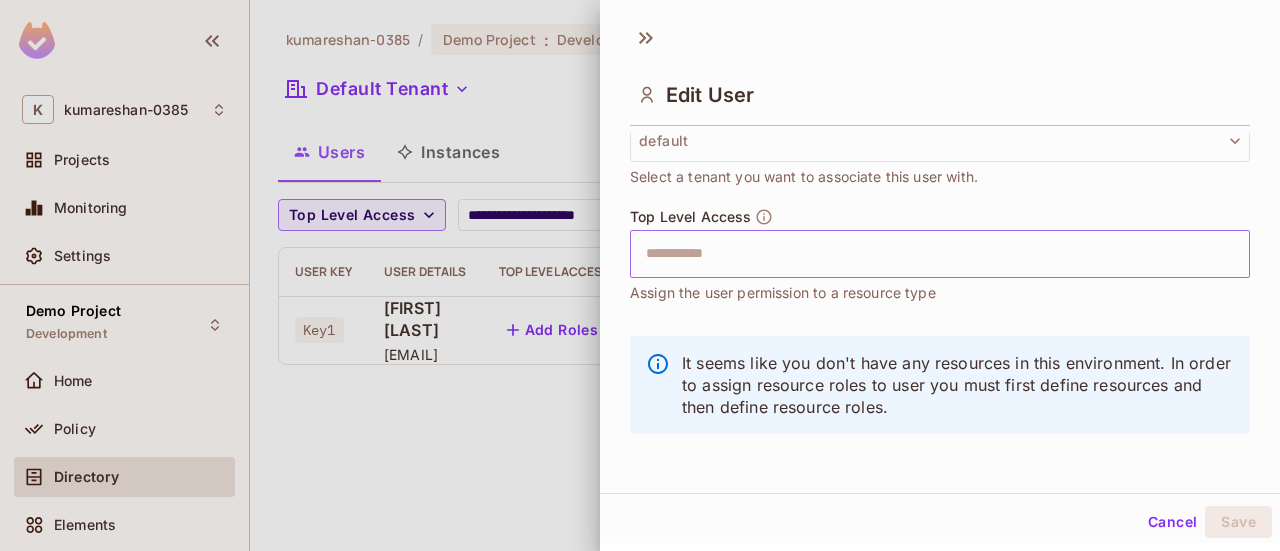 click at bounding box center [922, 254] 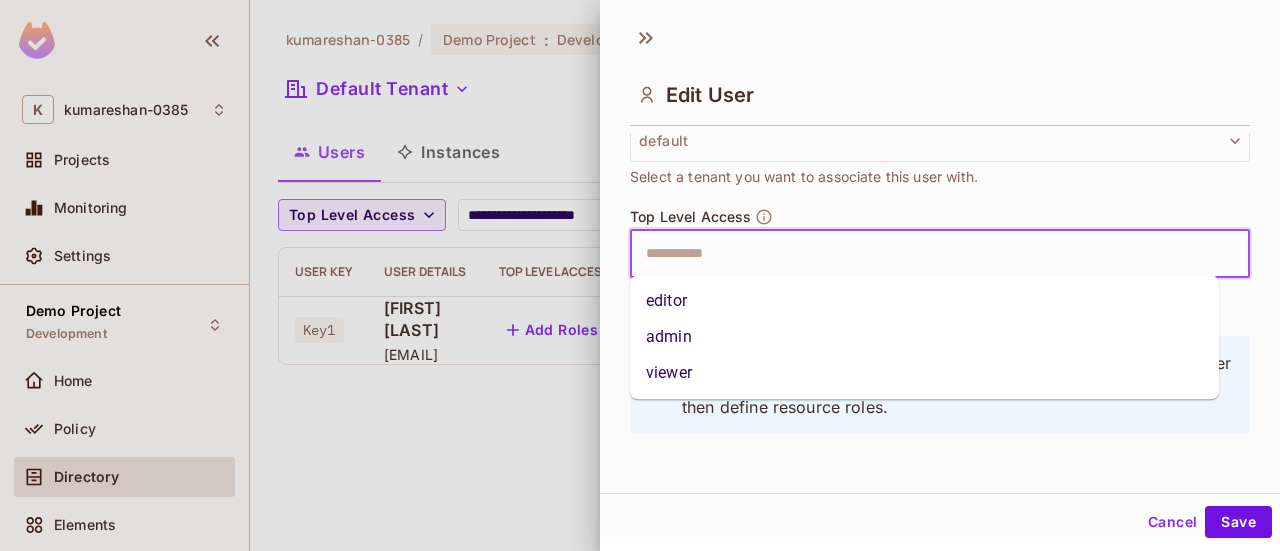 click on "editor" at bounding box center [924, 301] 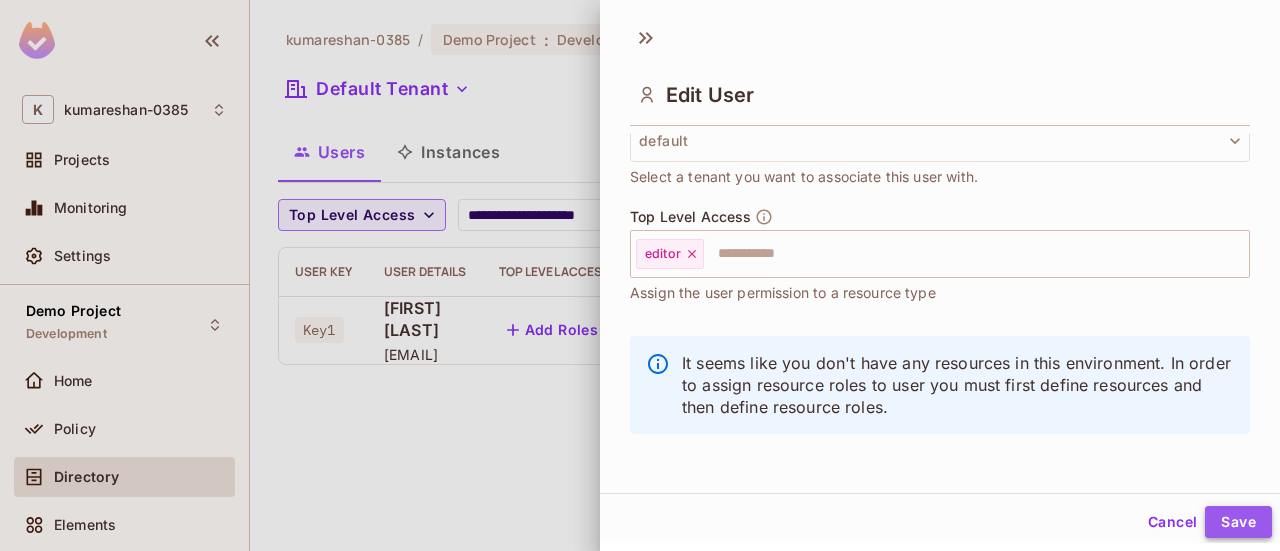 click on "Save" at bounding box center [1238, 522] 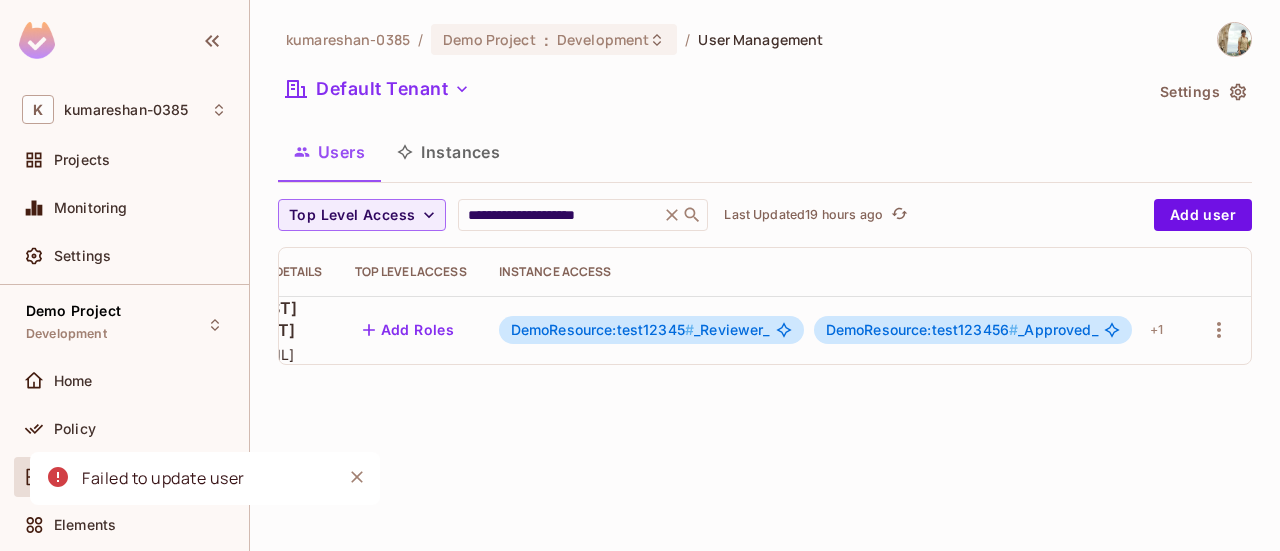 scroll, scrollTop: 0, scrollLeft: 0, axis: both 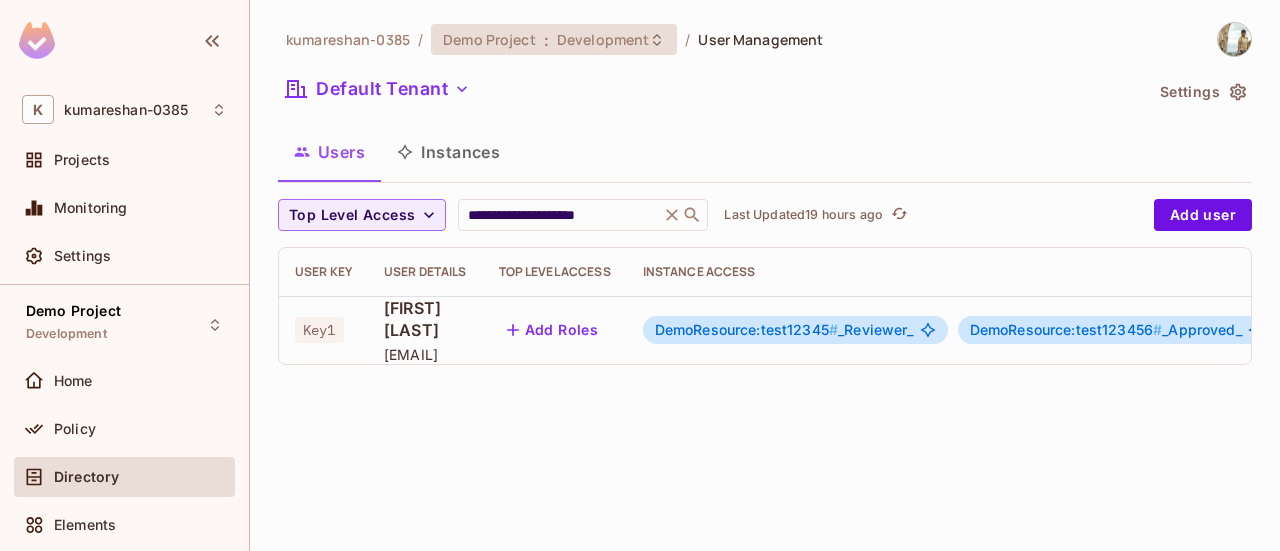 click on "Demo Project" at bounding box center [489, 39] 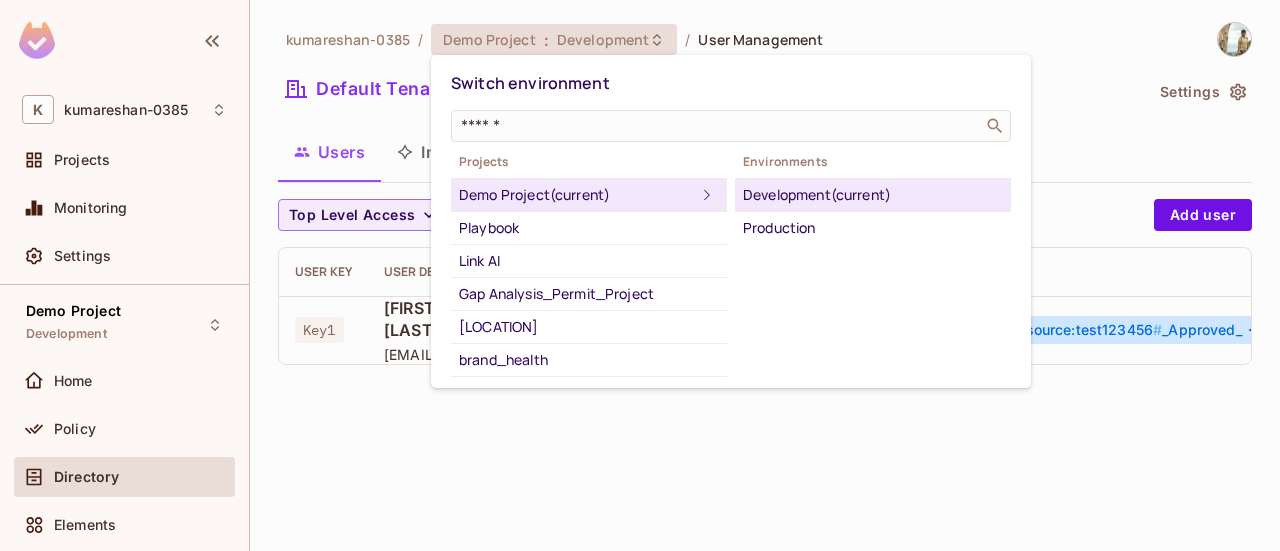 click on "Development  (current)" at bounding box center [873, 195] 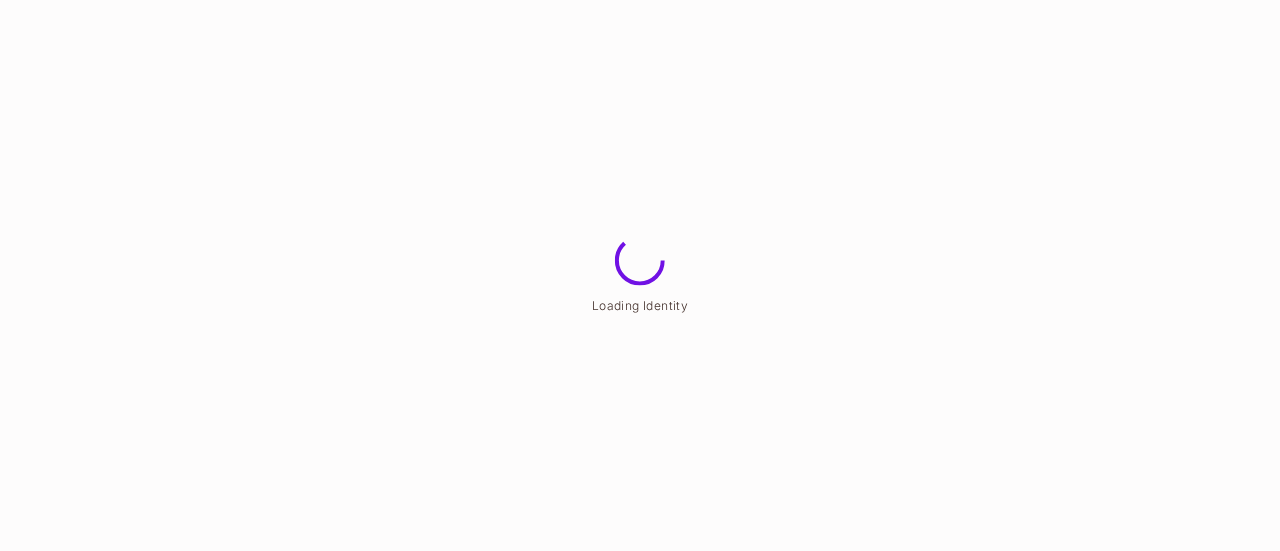 click on "Loading Identity" at bounding box center [640, 0] 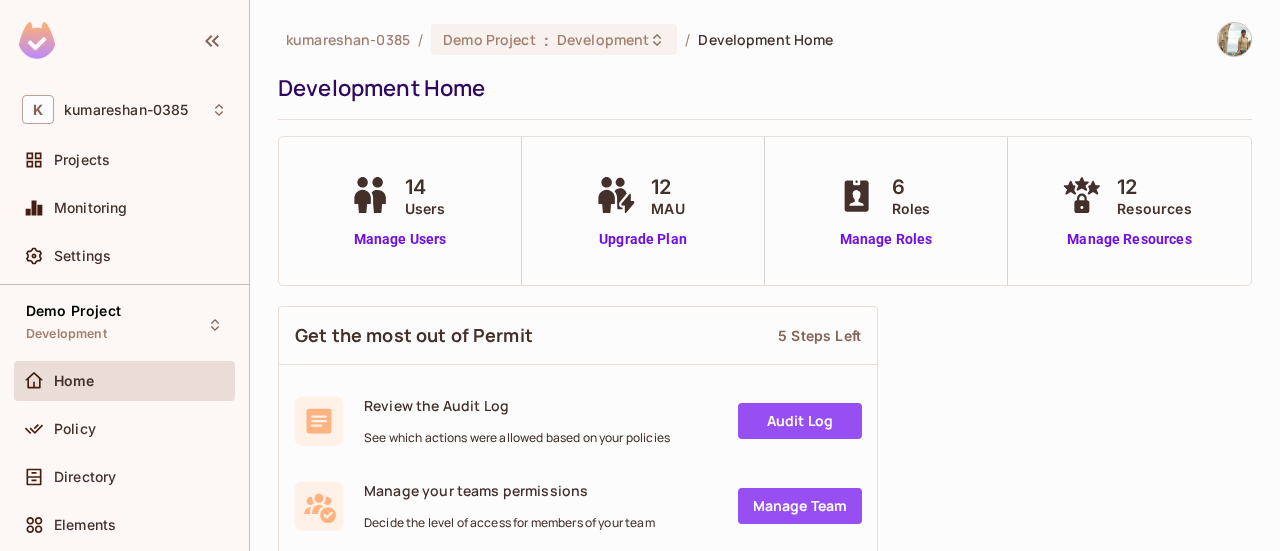 scroll, scrollTop: 0, scrollLeft: 0, axis: both 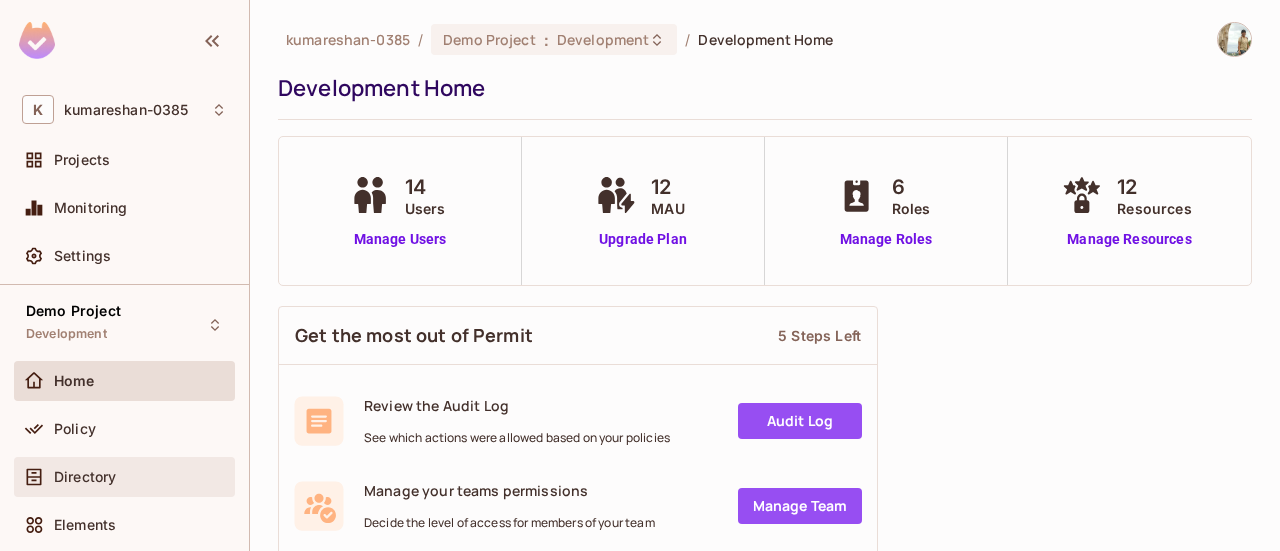 click on "Directory" at bounding box center [124, 477] 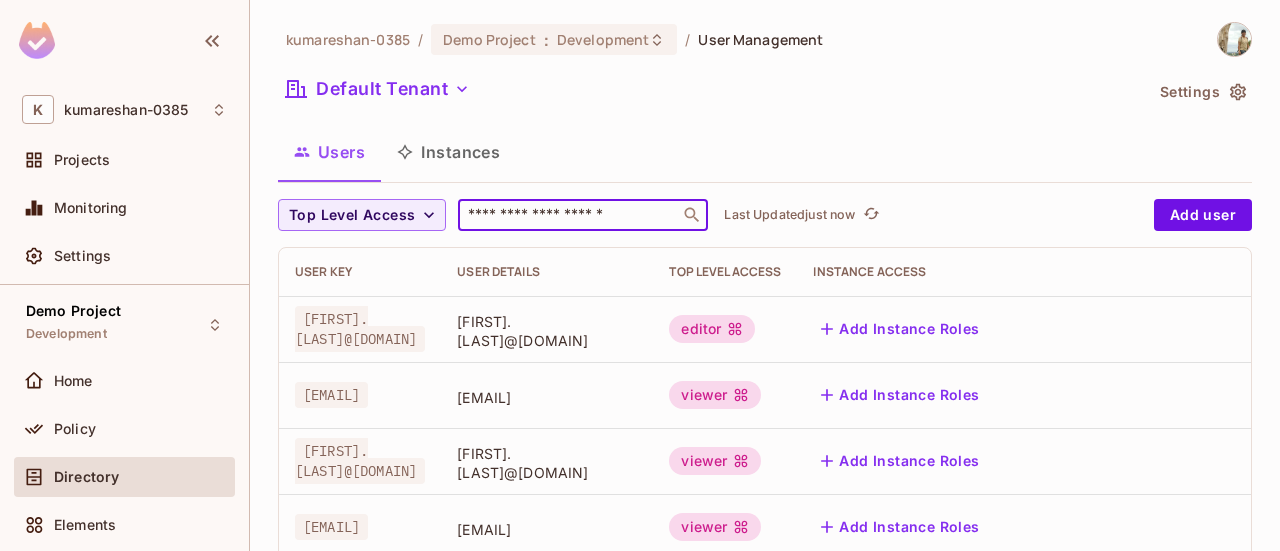 click at bounding box center [569, 215] 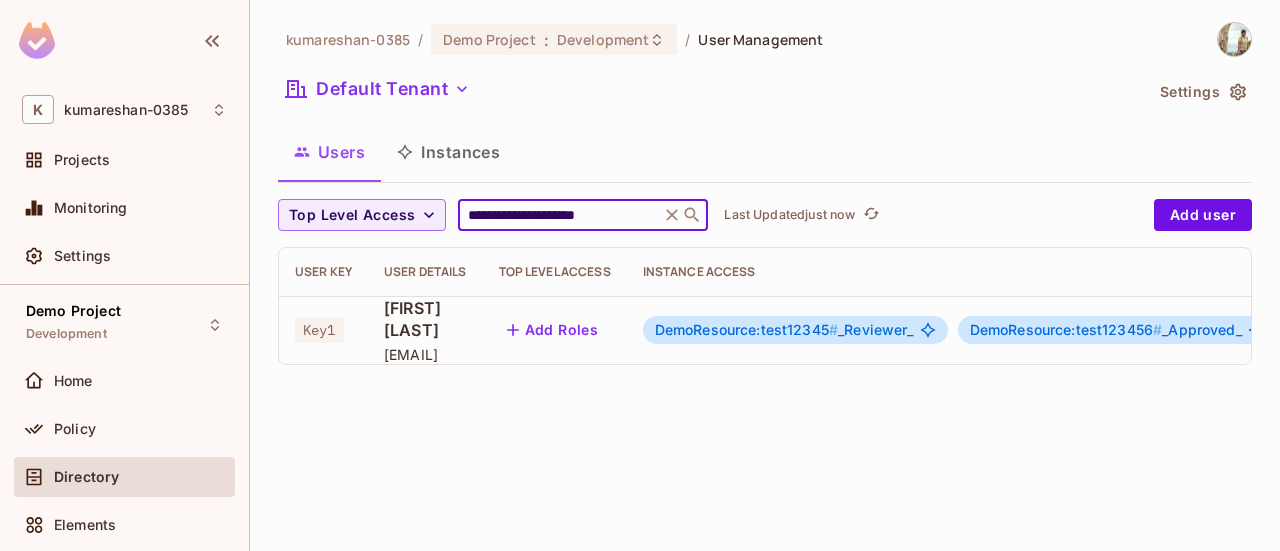 click on "Add Roles" at bounding box center (553, 330) 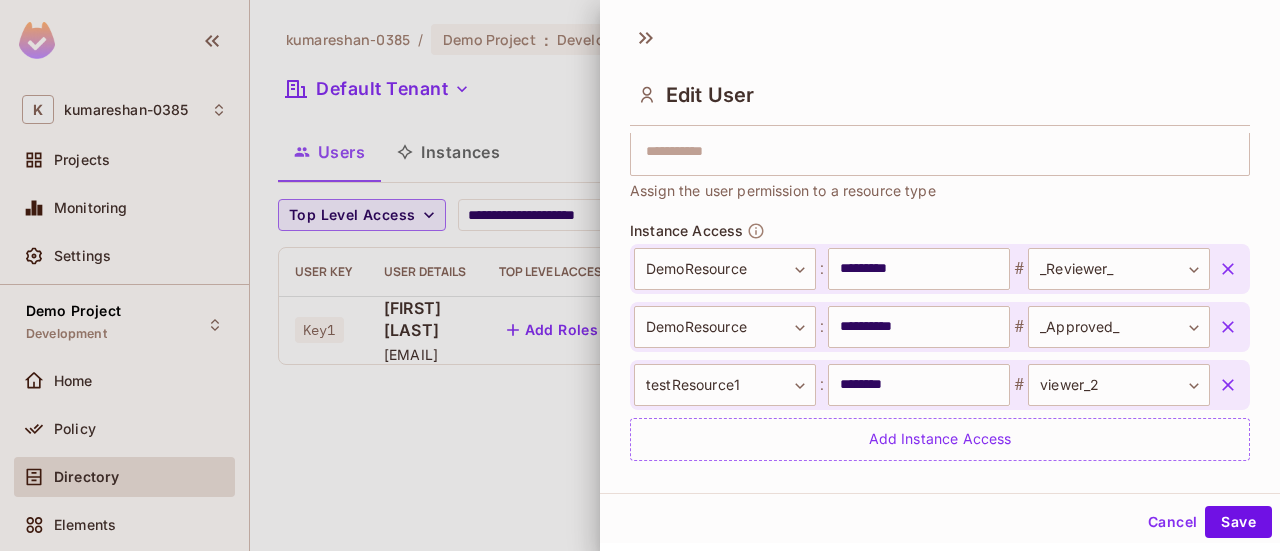 scroll, scrollTop: 458, scrollLeft: 0, axis: vertical 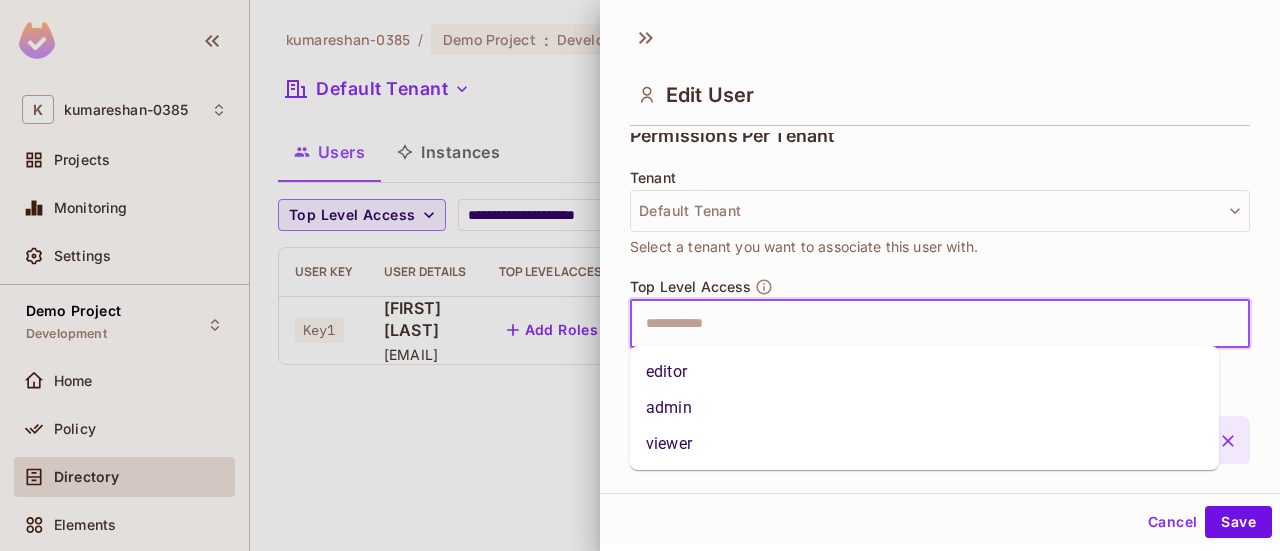 click at bounding box center (922, 324) 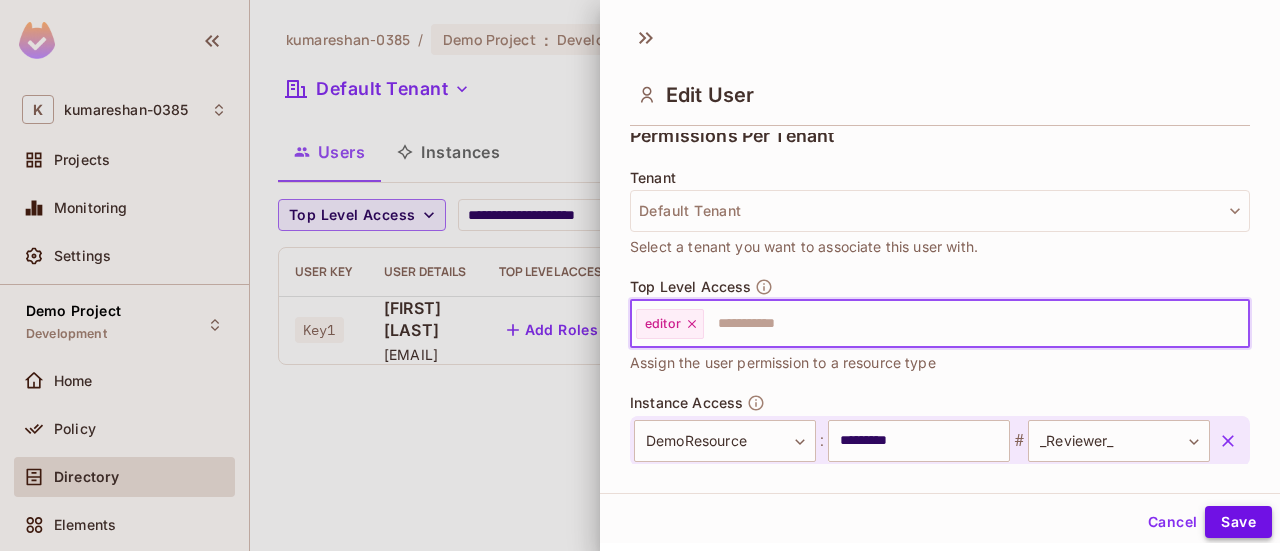 click on "Save" at bounding box center [1238, 522] 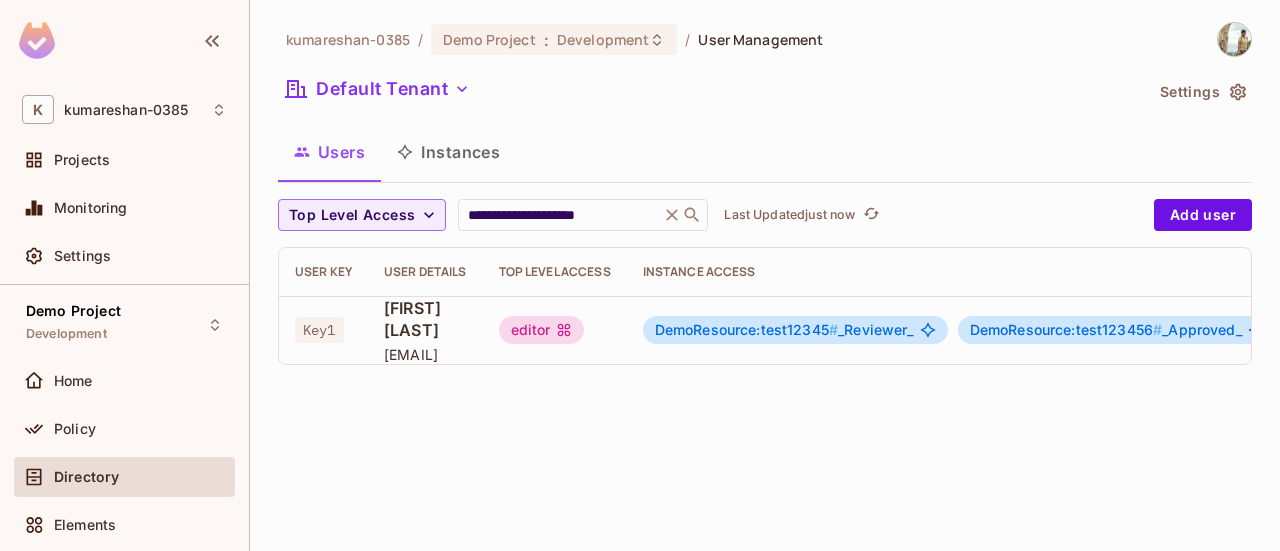click on "**********" at bounding box center (765, 275) 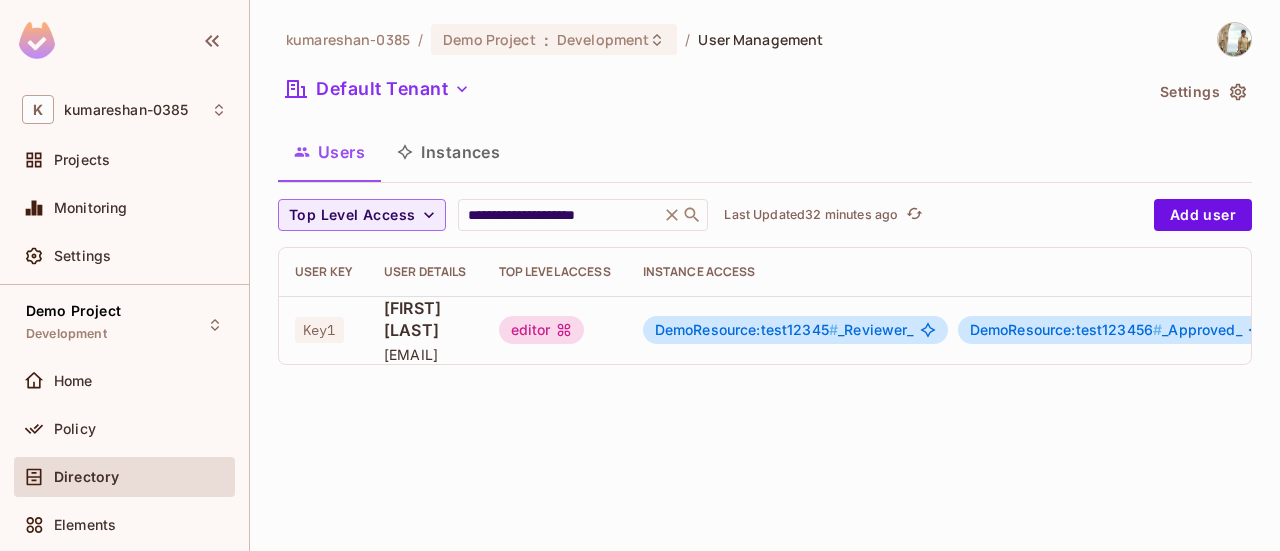 click on "kumareshan-0385 / Demo Project : Development / User Management" at bounding box center [550, 39] 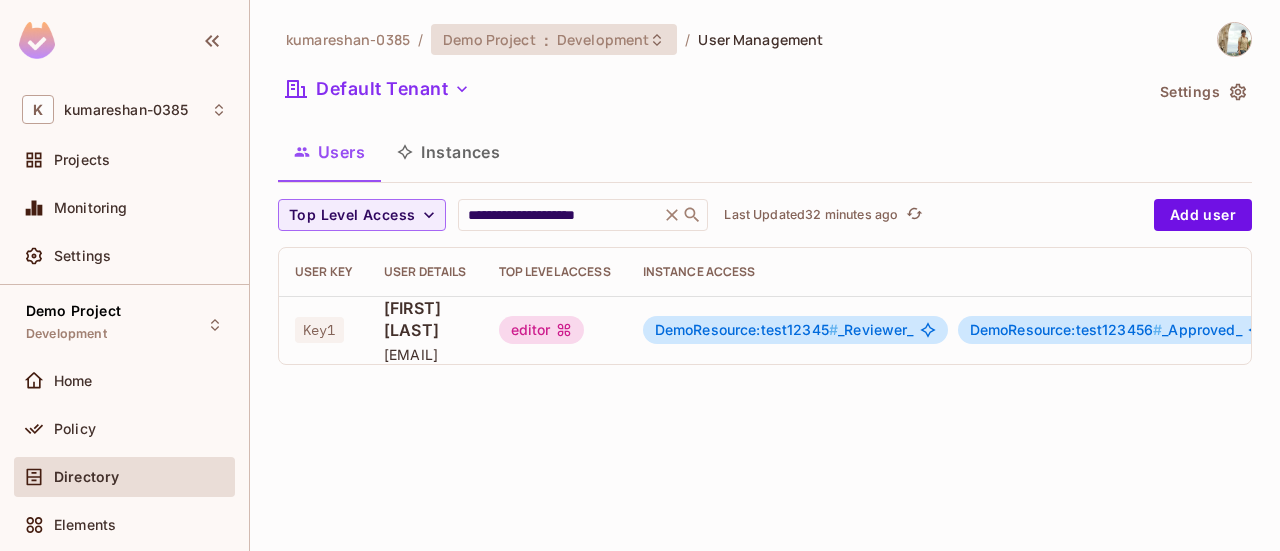 click on "Demo Project" at bounding box center (489, 39) 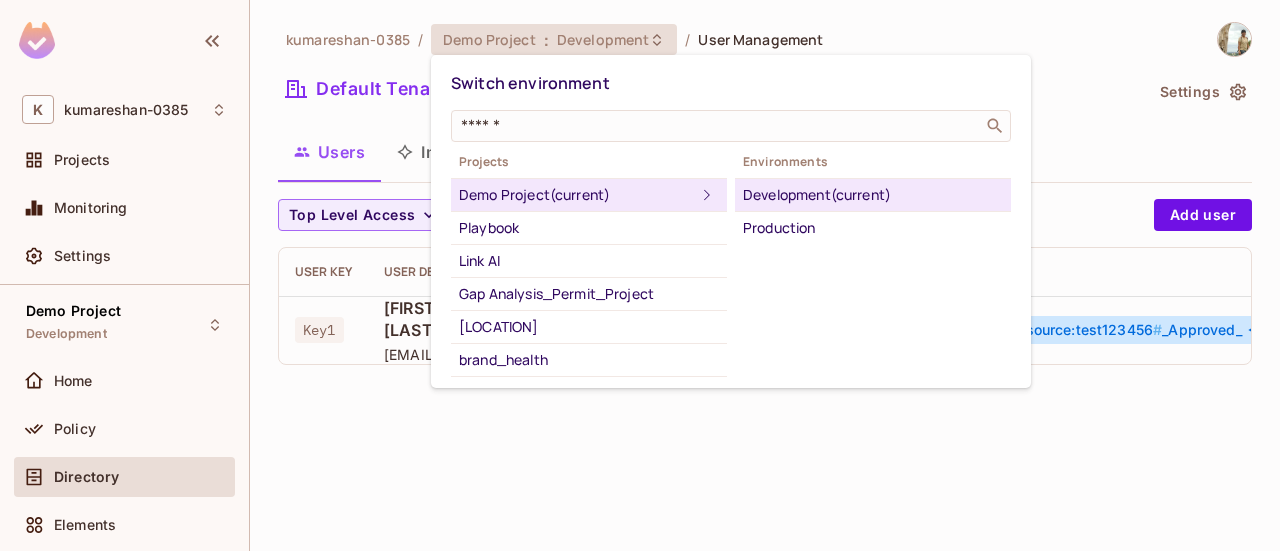 click on "Development  (current)" at bounding box center [873, 195] 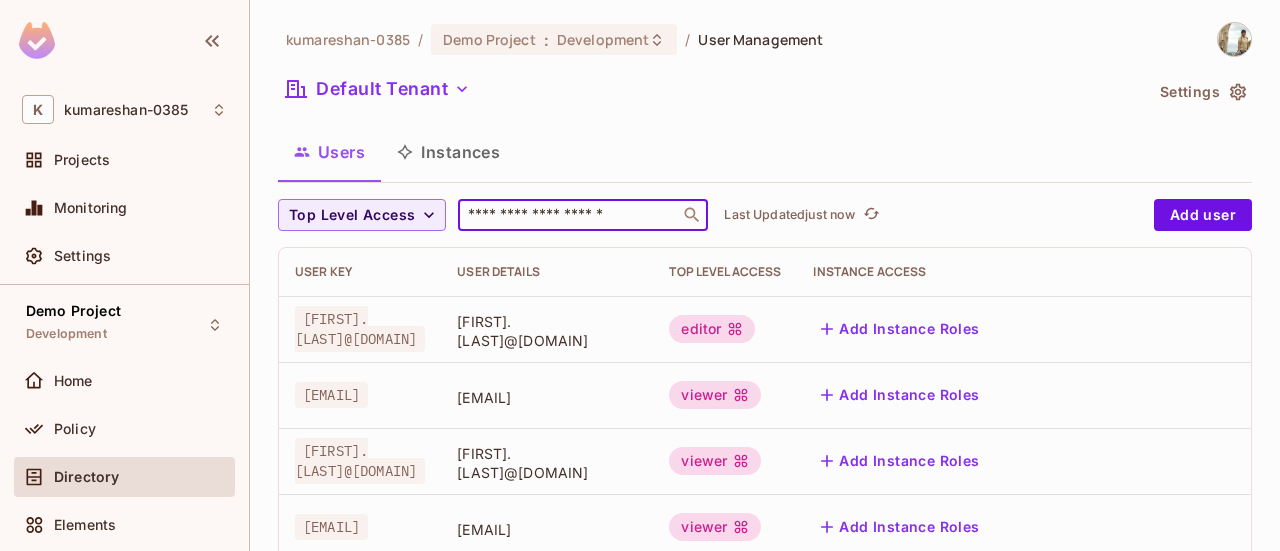 click at bounding box center [569, 215] 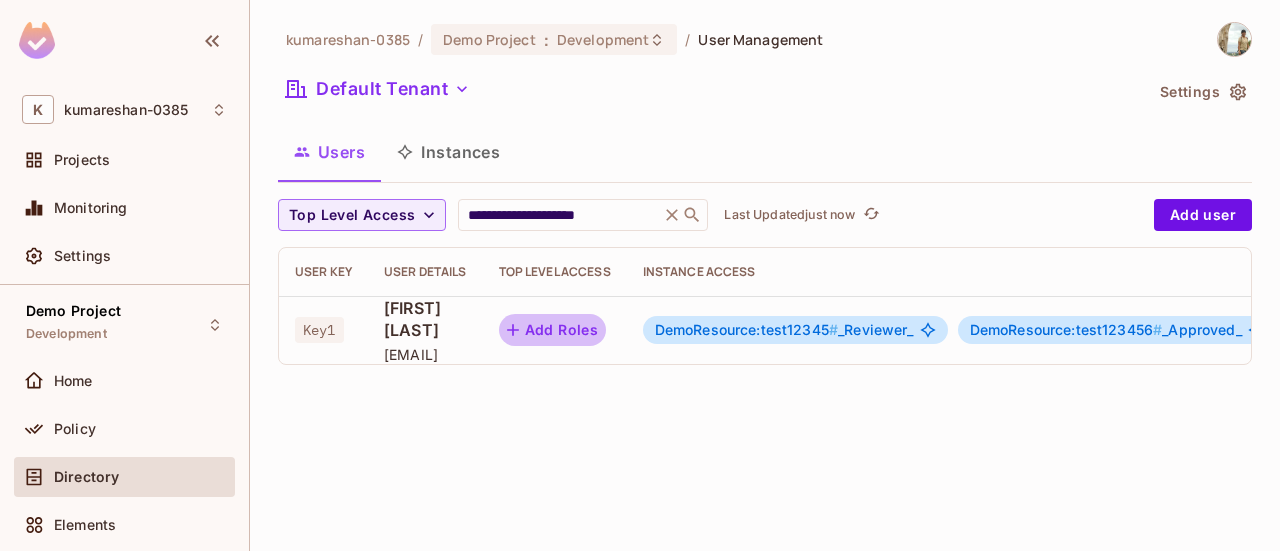 click on "Add Roles" at bounding box center [553, 330] 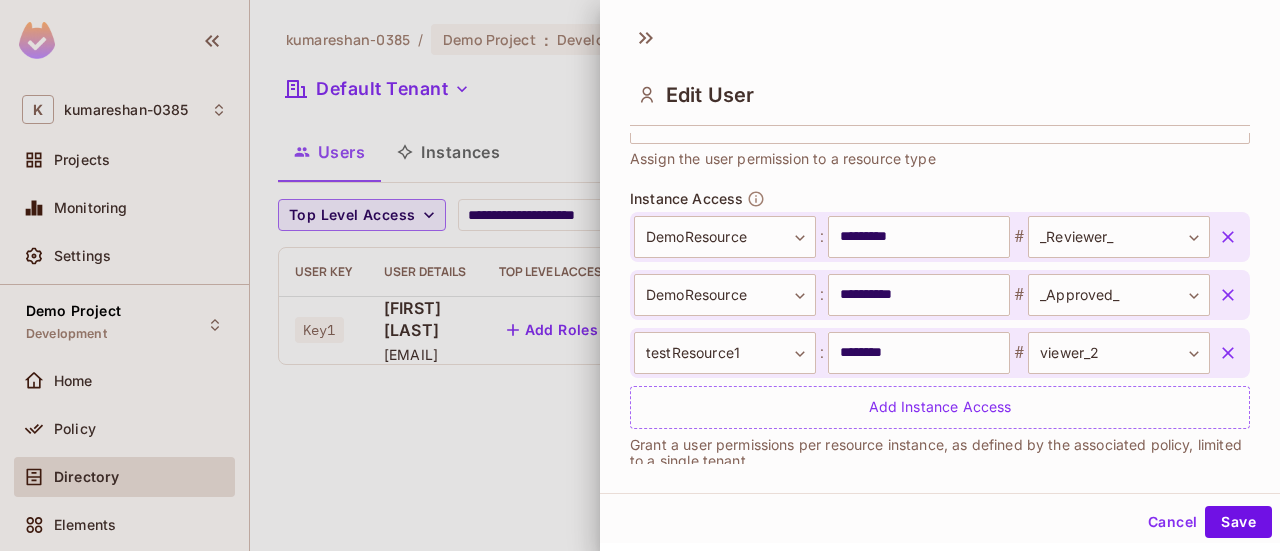 scroll, scrollTop: 686, scrollLeft: 0, axis: vertical 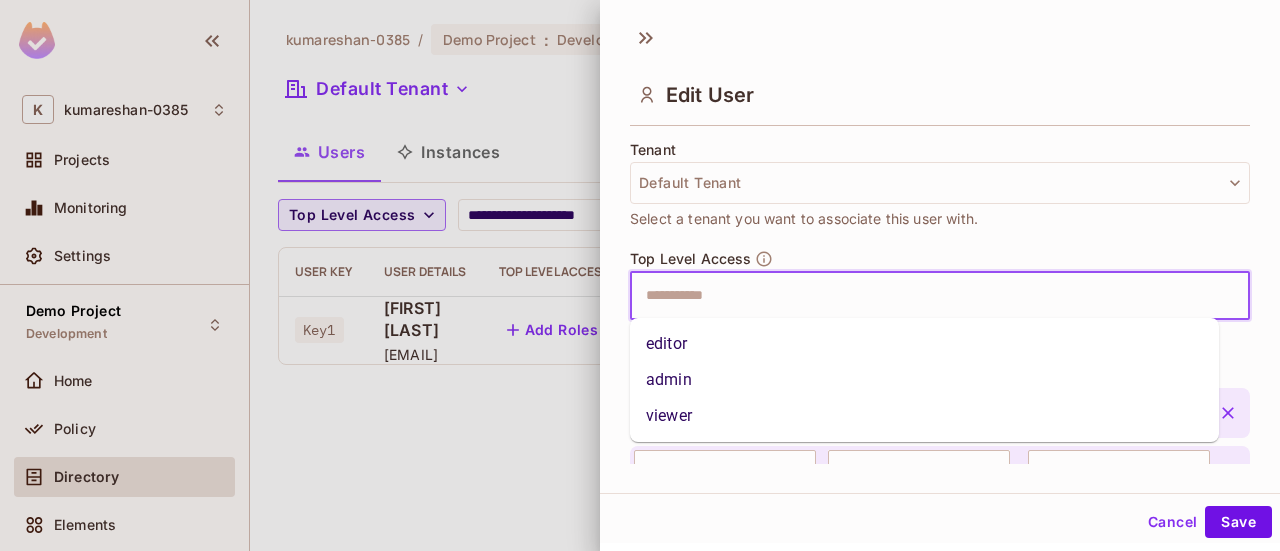 click at bounding box center (922, 296) 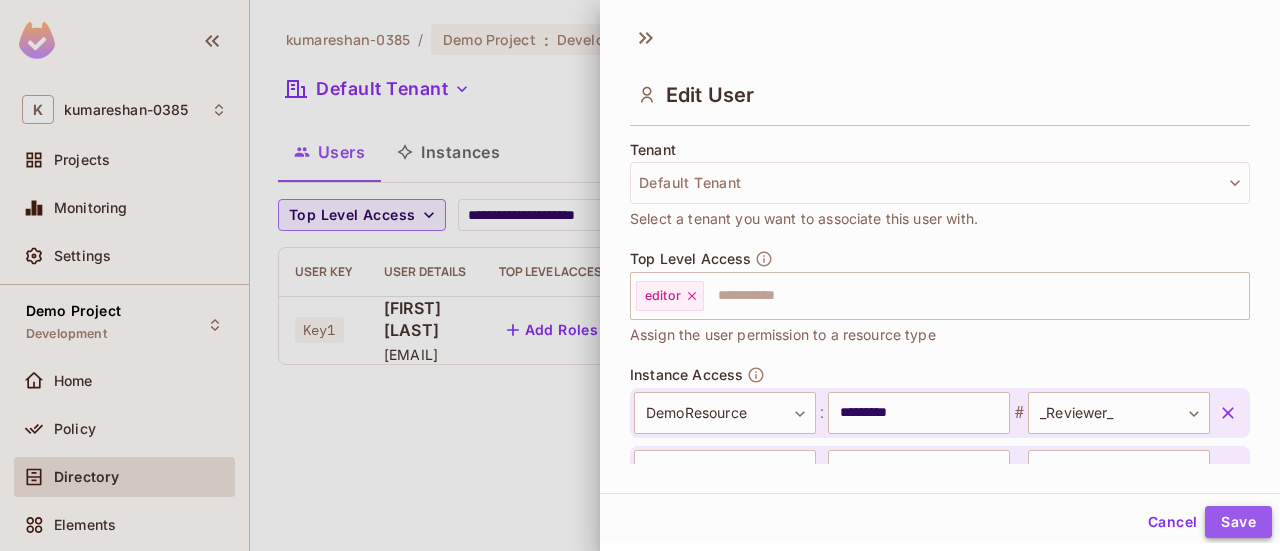 click on "Save" at bounding box center [1238, 522] 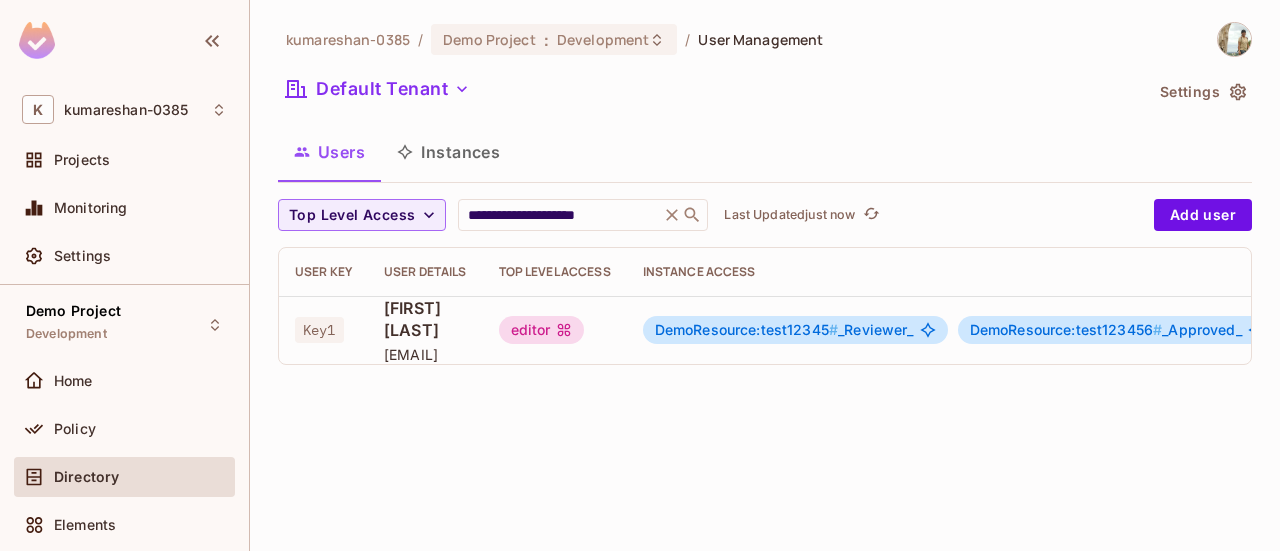 click on "[EMAIL]" at bounding box center (425, 354) 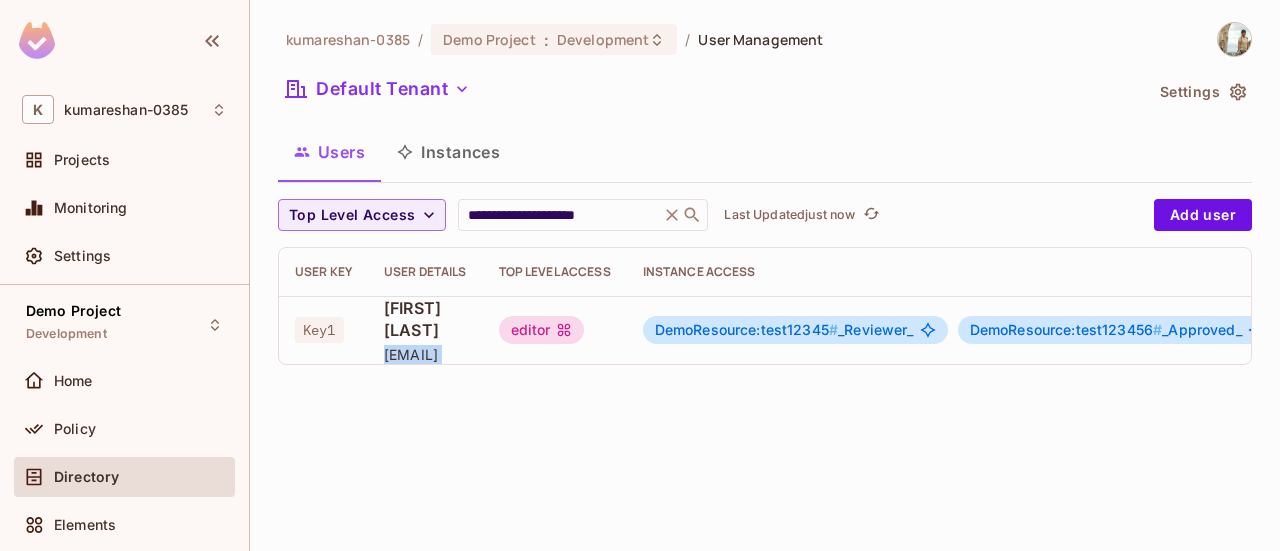 click on "[EMAIL]" at bounding box center [425, 354] 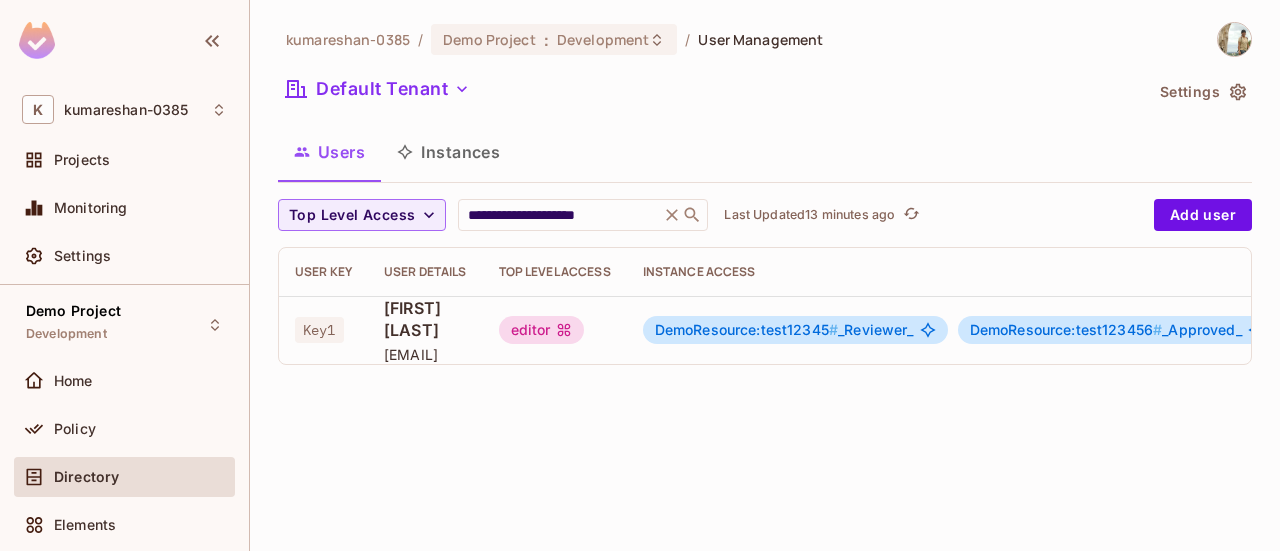 click on "Default Tenant" at bounding box center (710, 92) 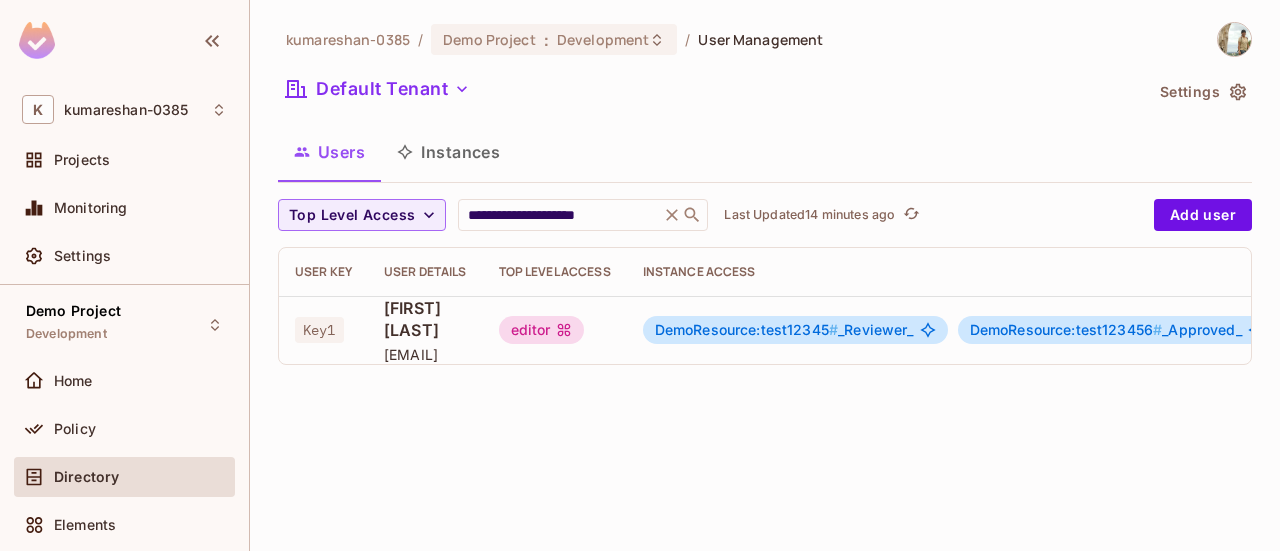 click on "[EMAIL]" at bounding box center (425, 354) 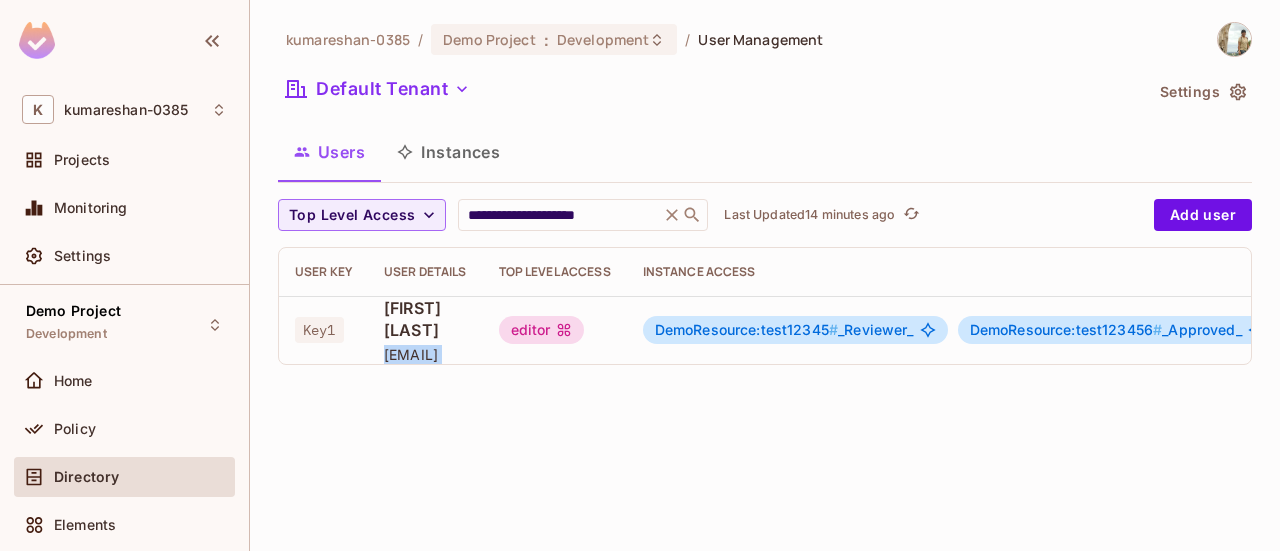 click on "[EMAIL]" at bounding box center (425, 354) 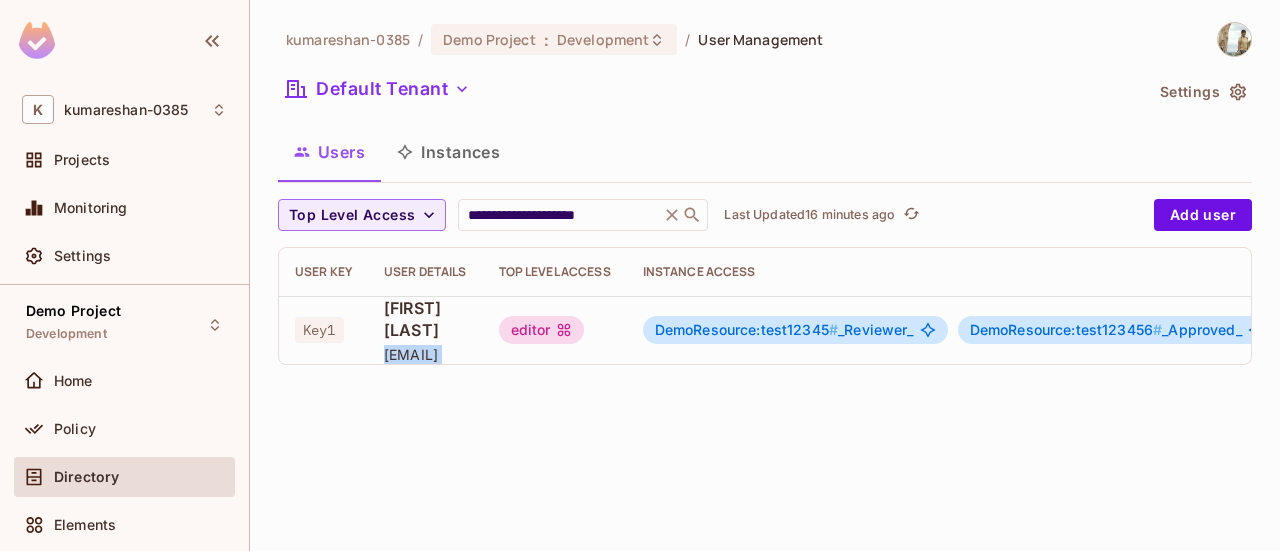 type 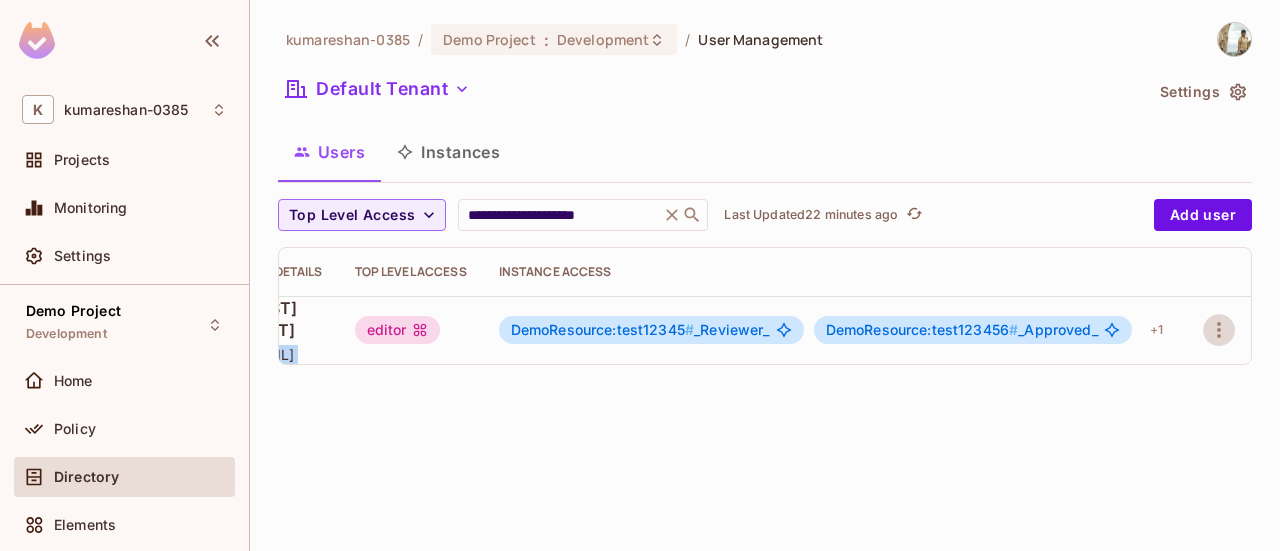 click on "[EMAIL]" at bounding box center [281, 354] 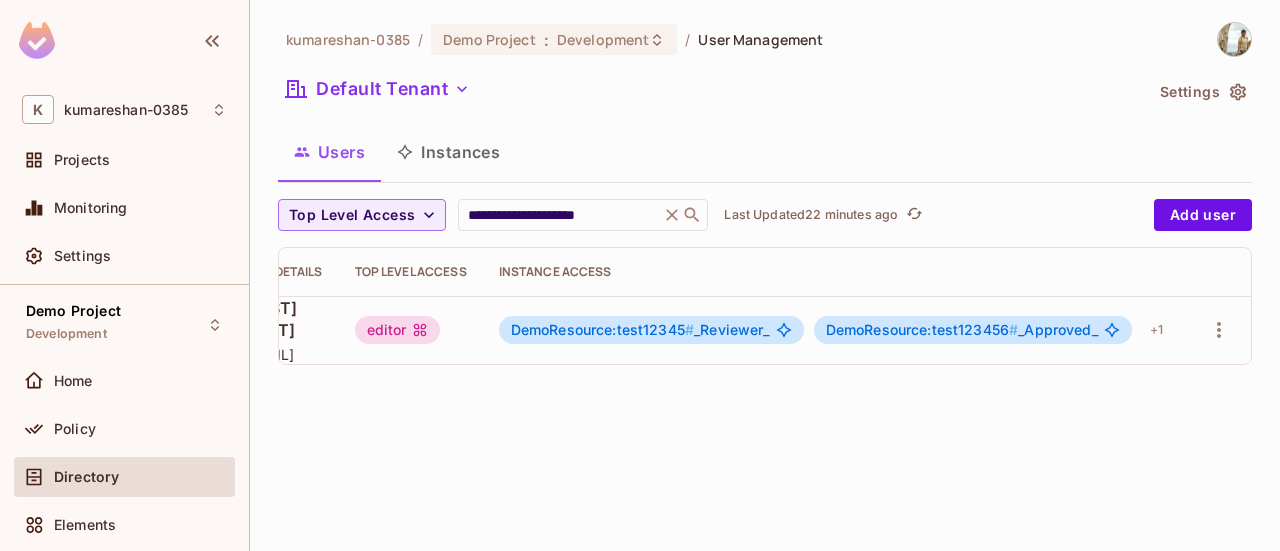 click on "[EMAIL]" at bounding box center [281, 354] 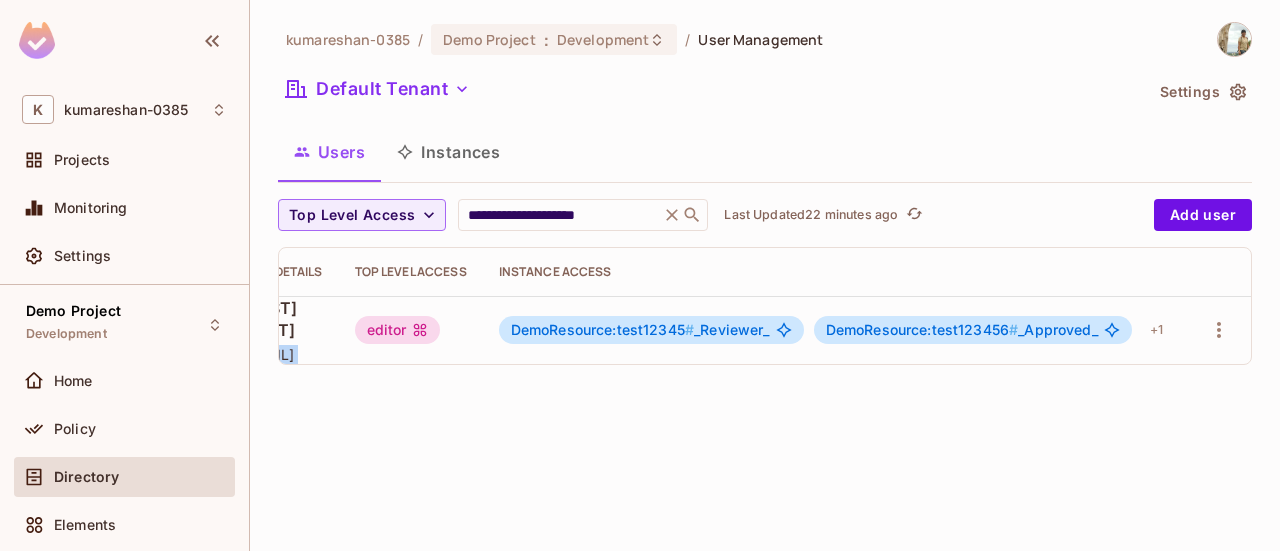 click on "[EMAIL]" at bounding box center [281, 354] 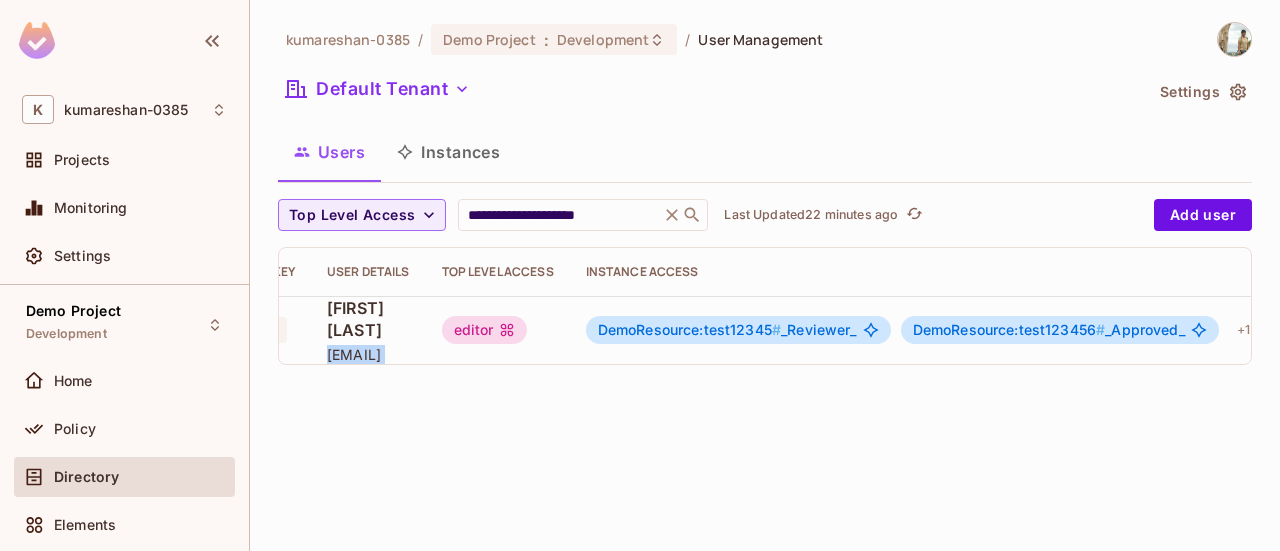 scroll, scrollTop: 0, scrollLeft: 6, axis: horizontal 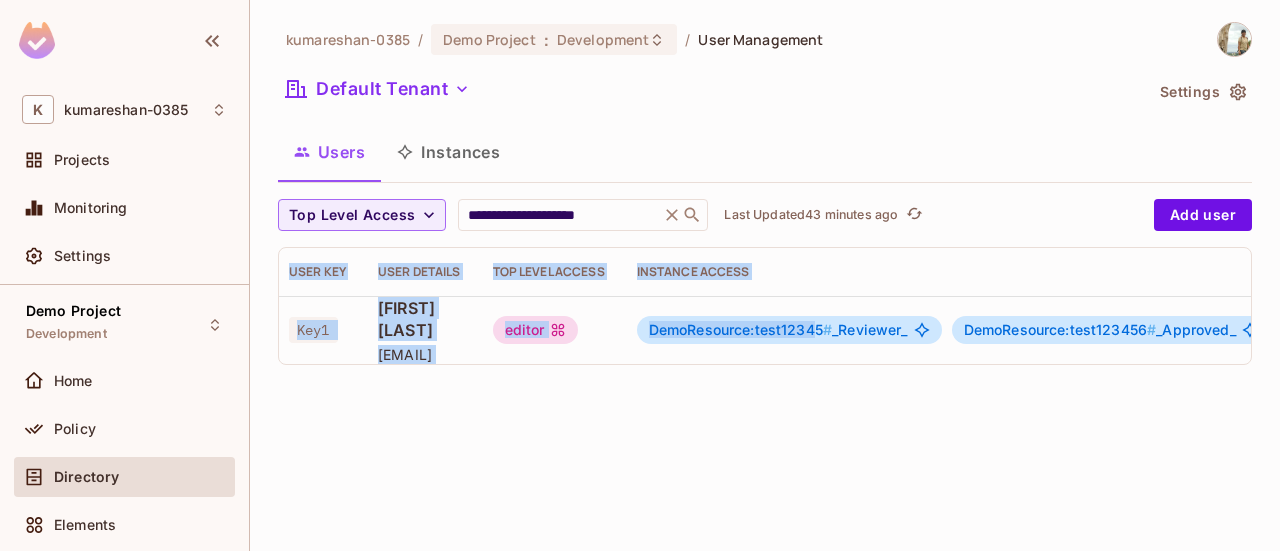 drag, startPoint x: 908, startPoint y: 361, endPoint x: 1212, endPoint y: 395, distance: 305.89542 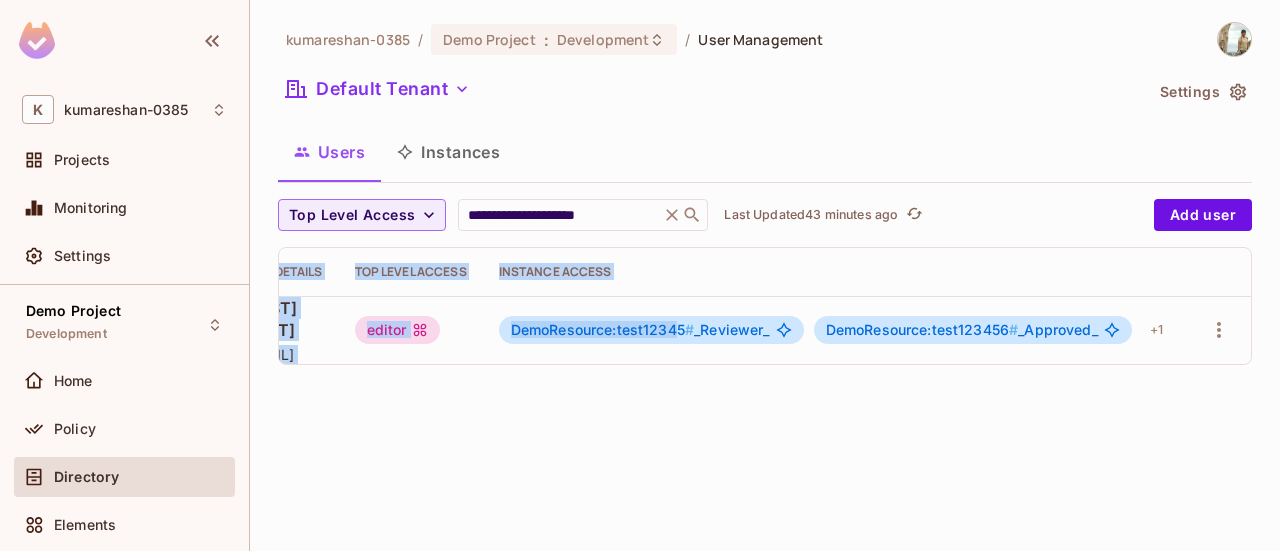 scroll, scrollTop: 0, scrollLeft: 0, axis: both 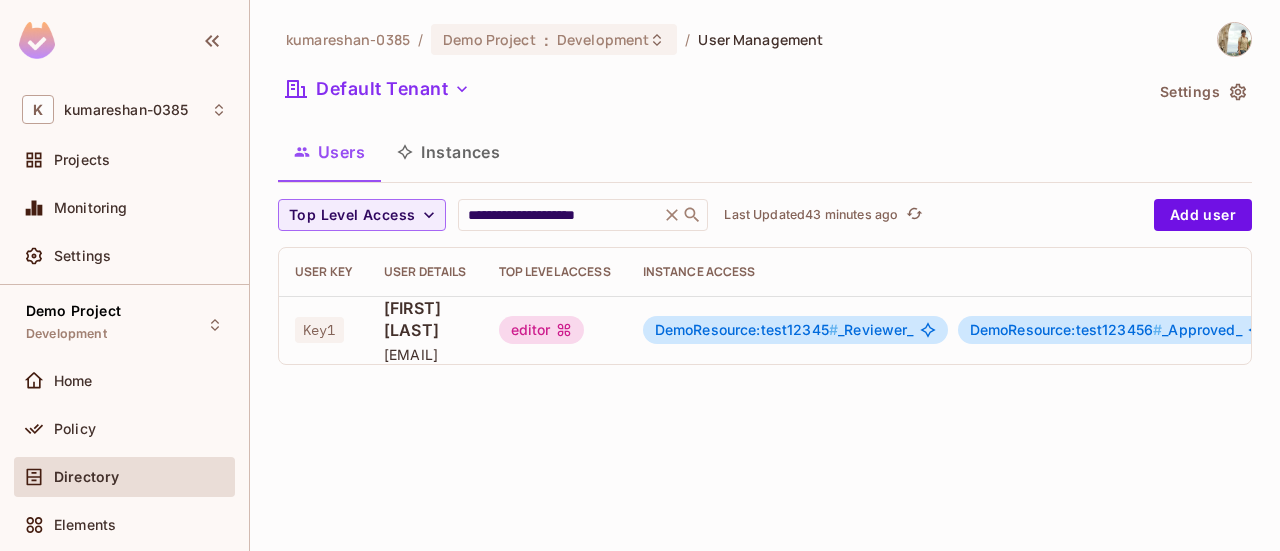 click on "**********" at bounding box center (765, 275) 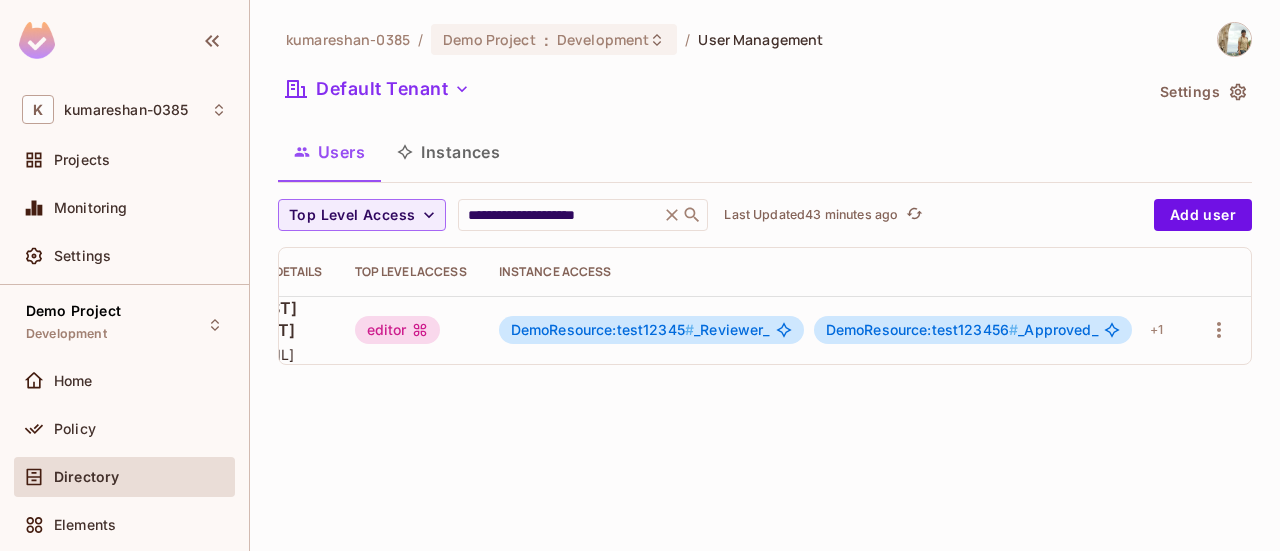 scroll, scrollTop: 0, scrollLeft: 0, axis: both 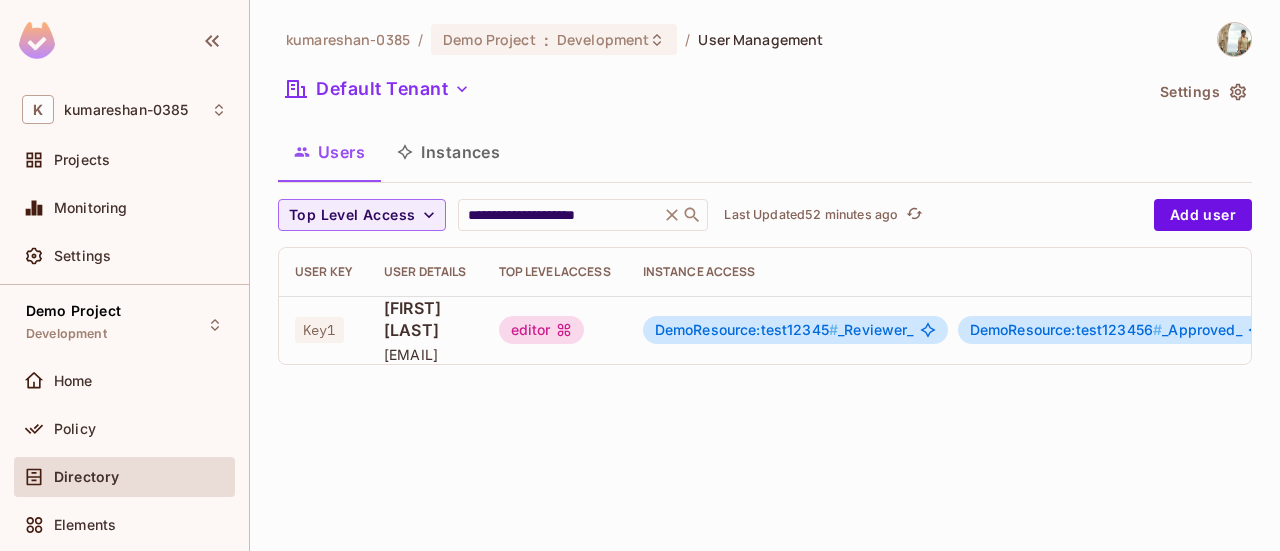 click on "[EMAIL]" at bounding box center [425, 354] 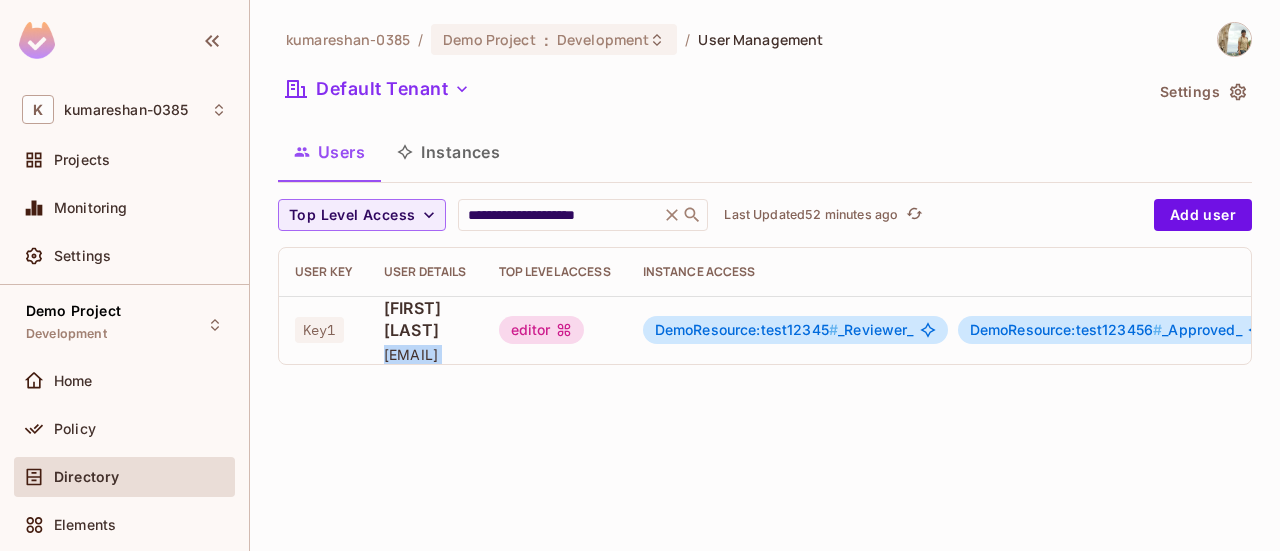 click on "[EMAIL]" at bounding box center (425, 354) 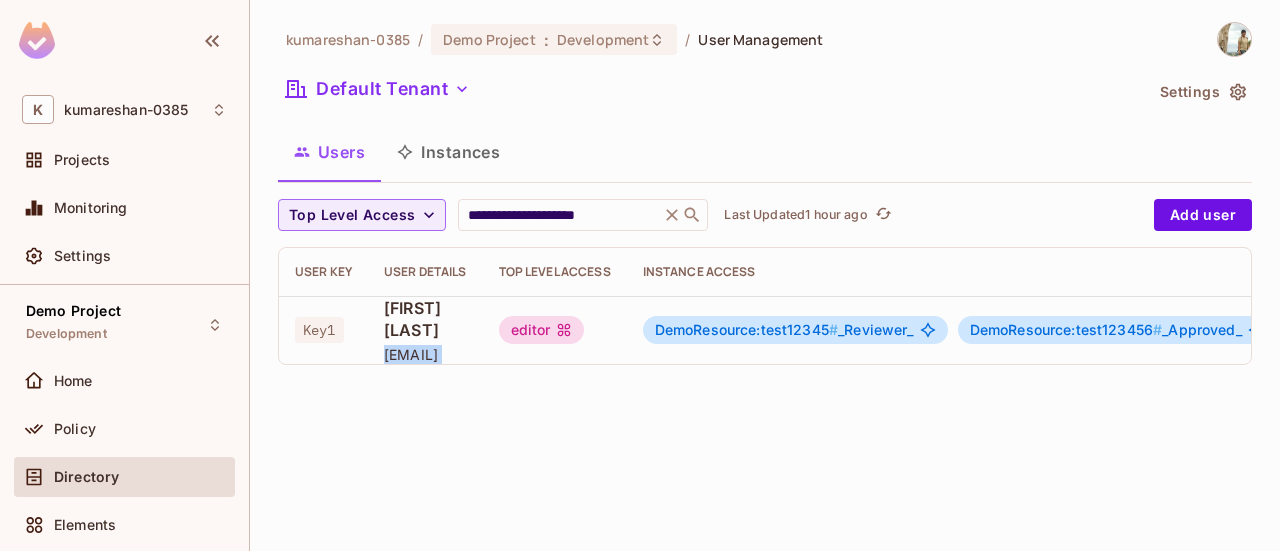 copy on "[EMAIL]" 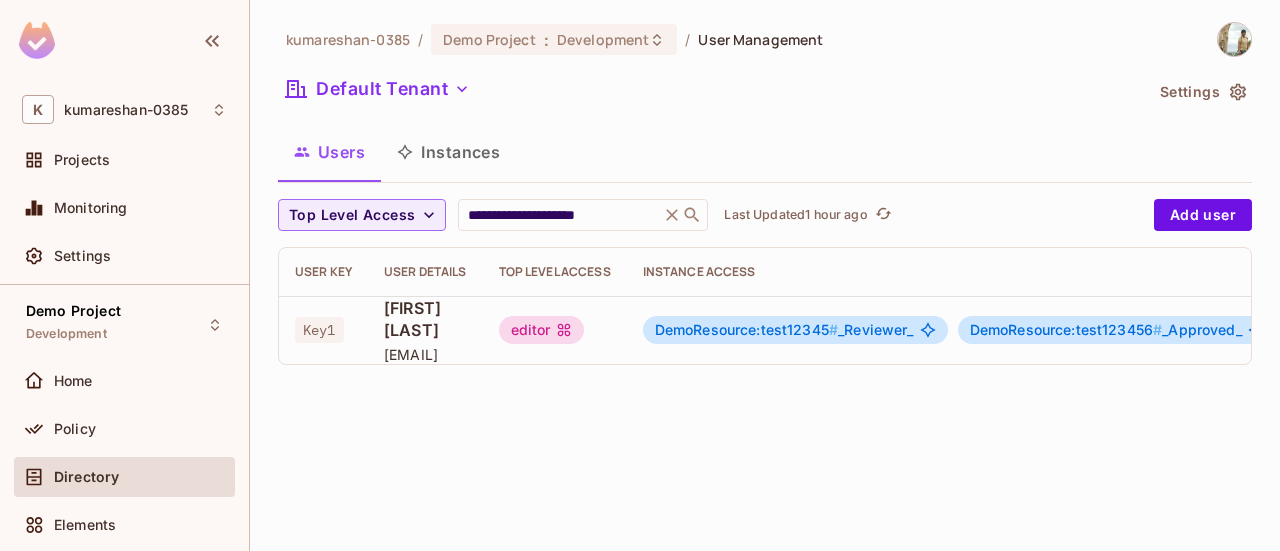 click on "[EMAIL]" at bounding box center [425, 354] 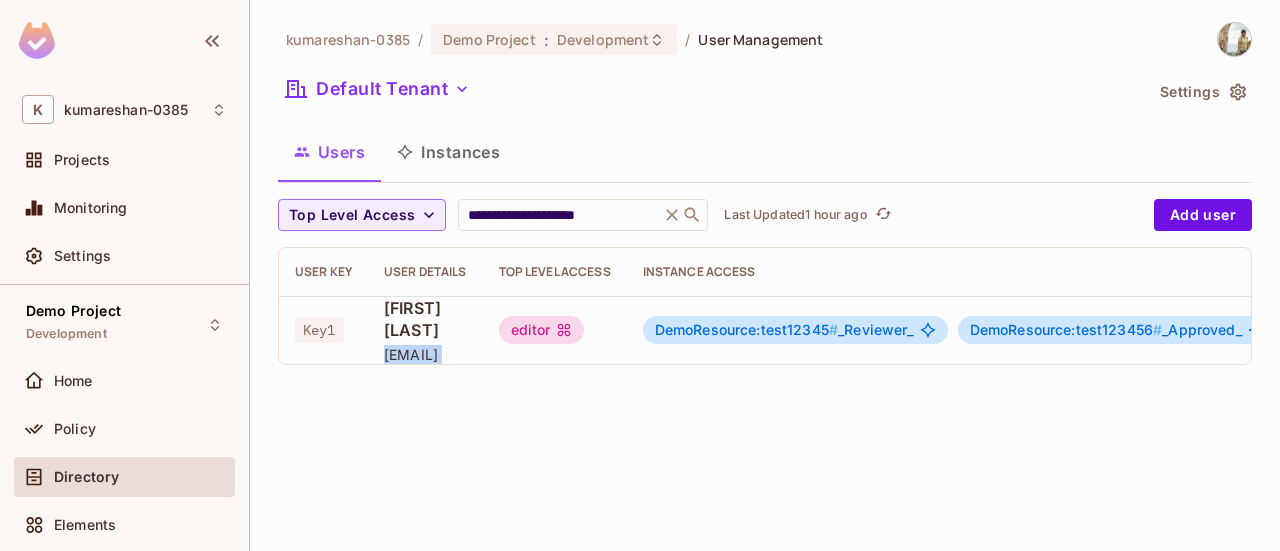 click on "[EMAIL]" at bounding box center [425, 354] 